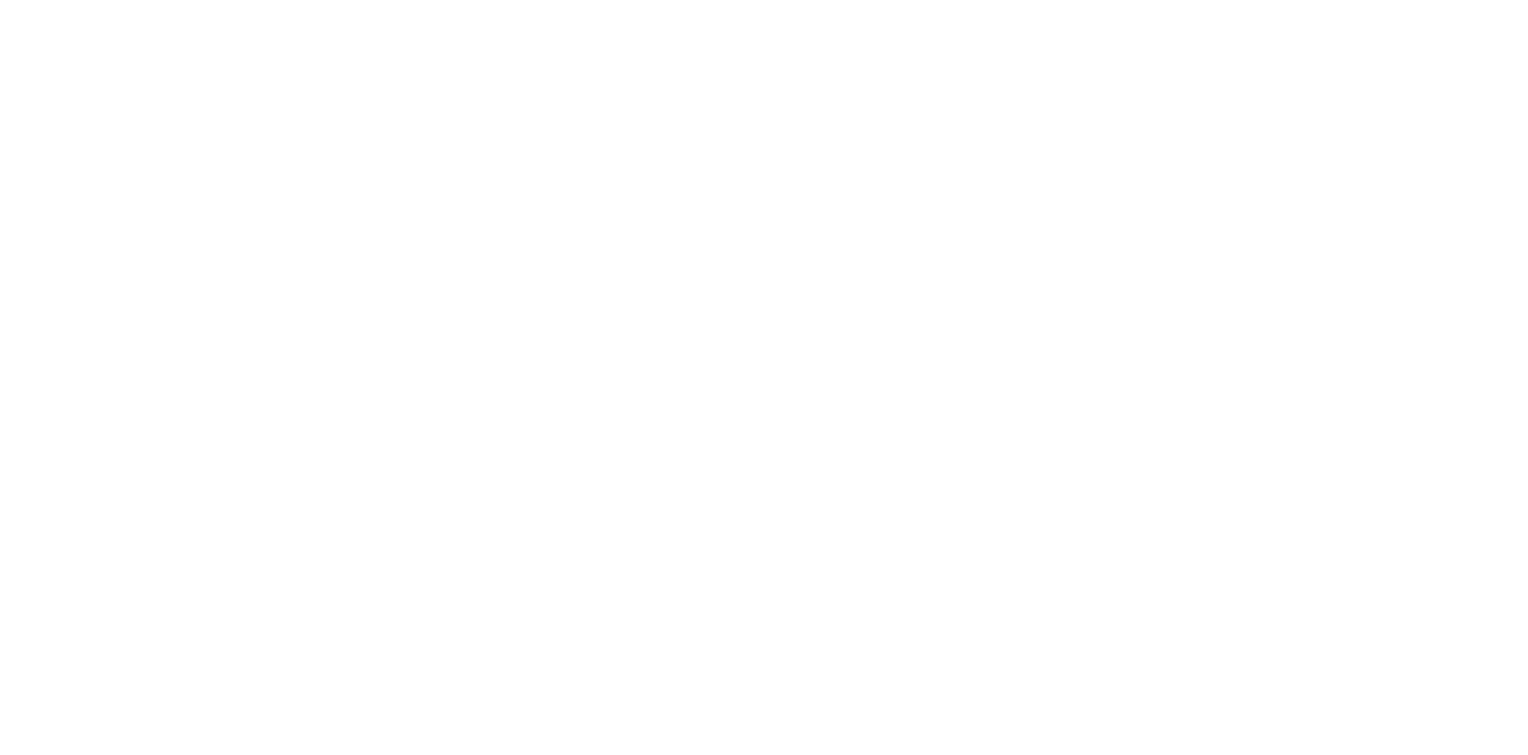 scroll, scrollTop: 0, scrollLeft: 0, axis: both 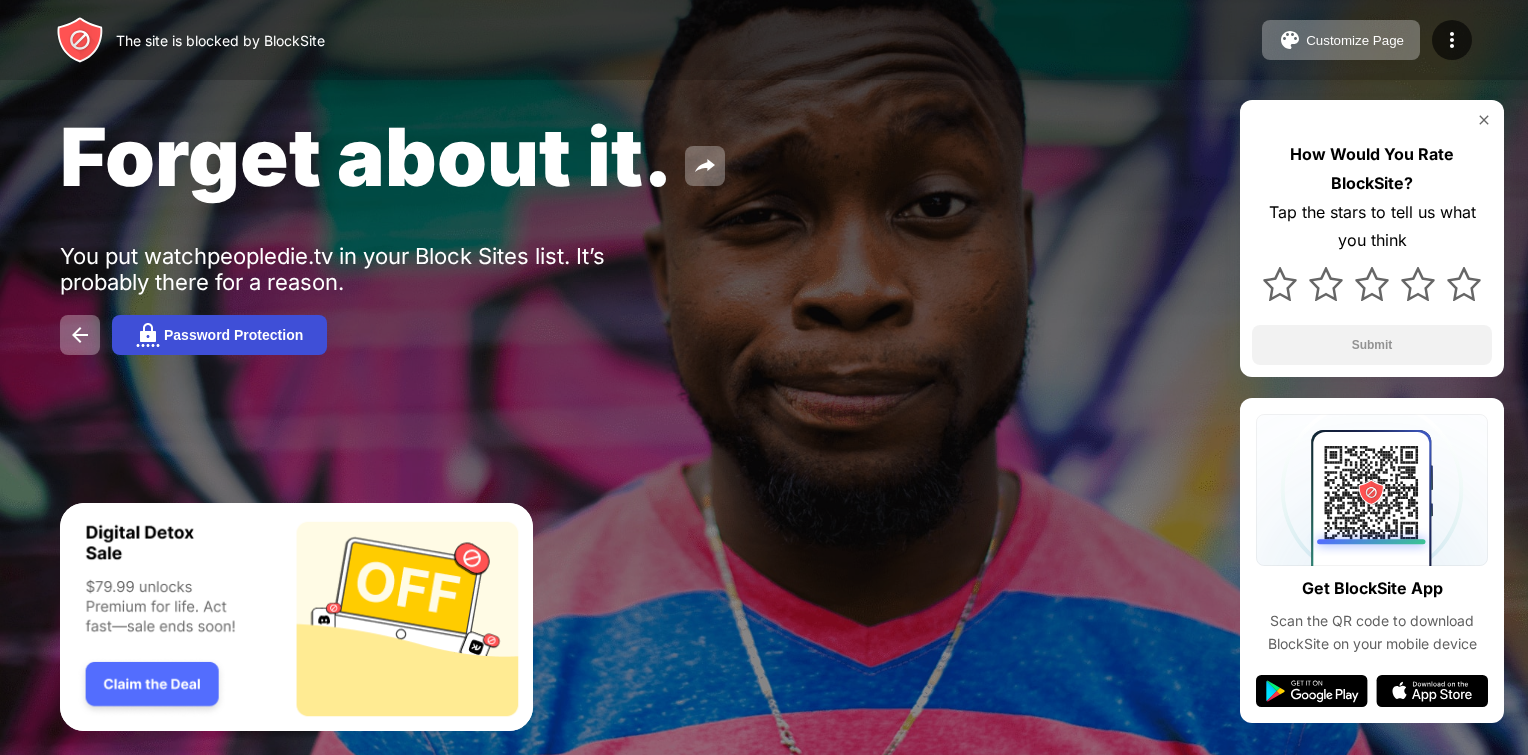click on "Password Protection" at bounding box center (219, 335) 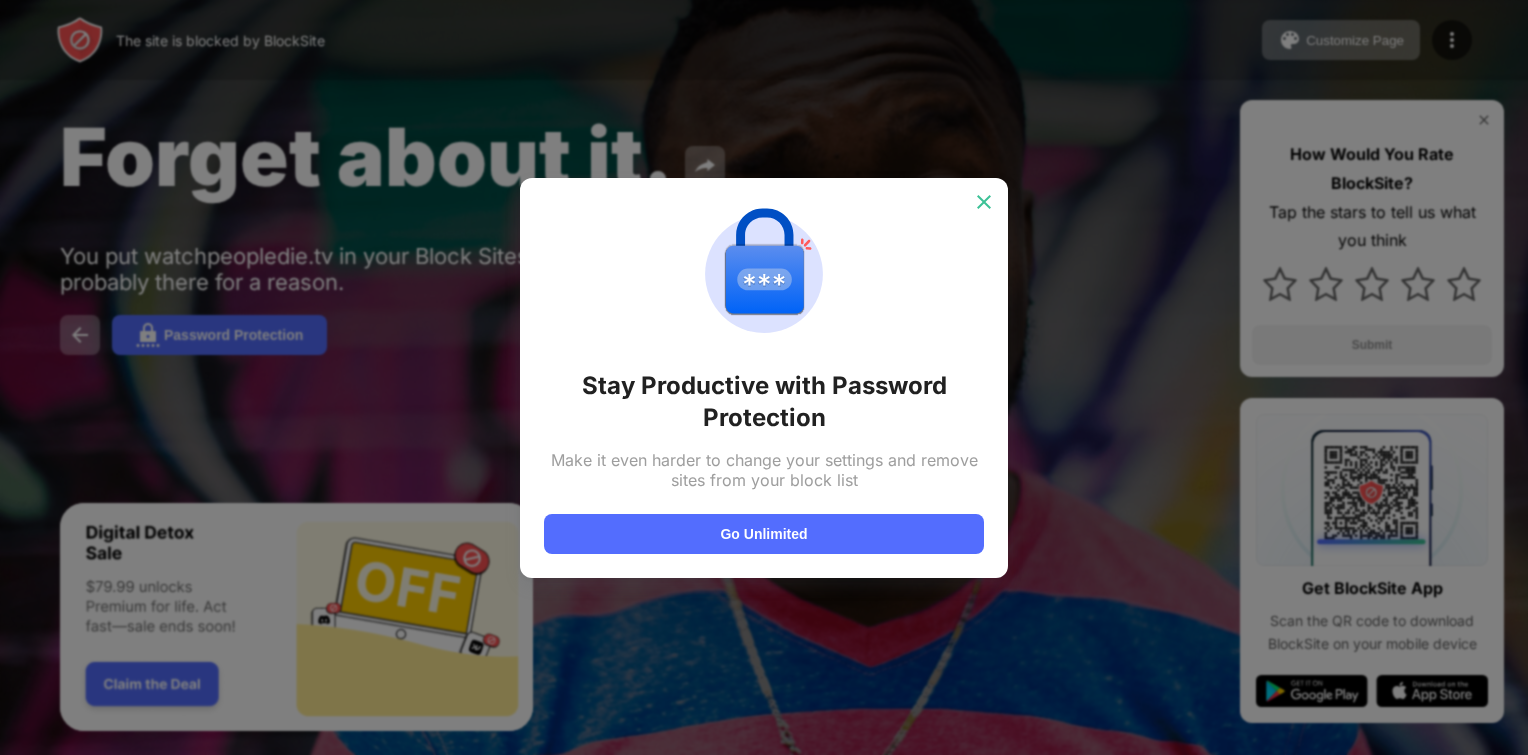 click at bounding box center (984, 202) 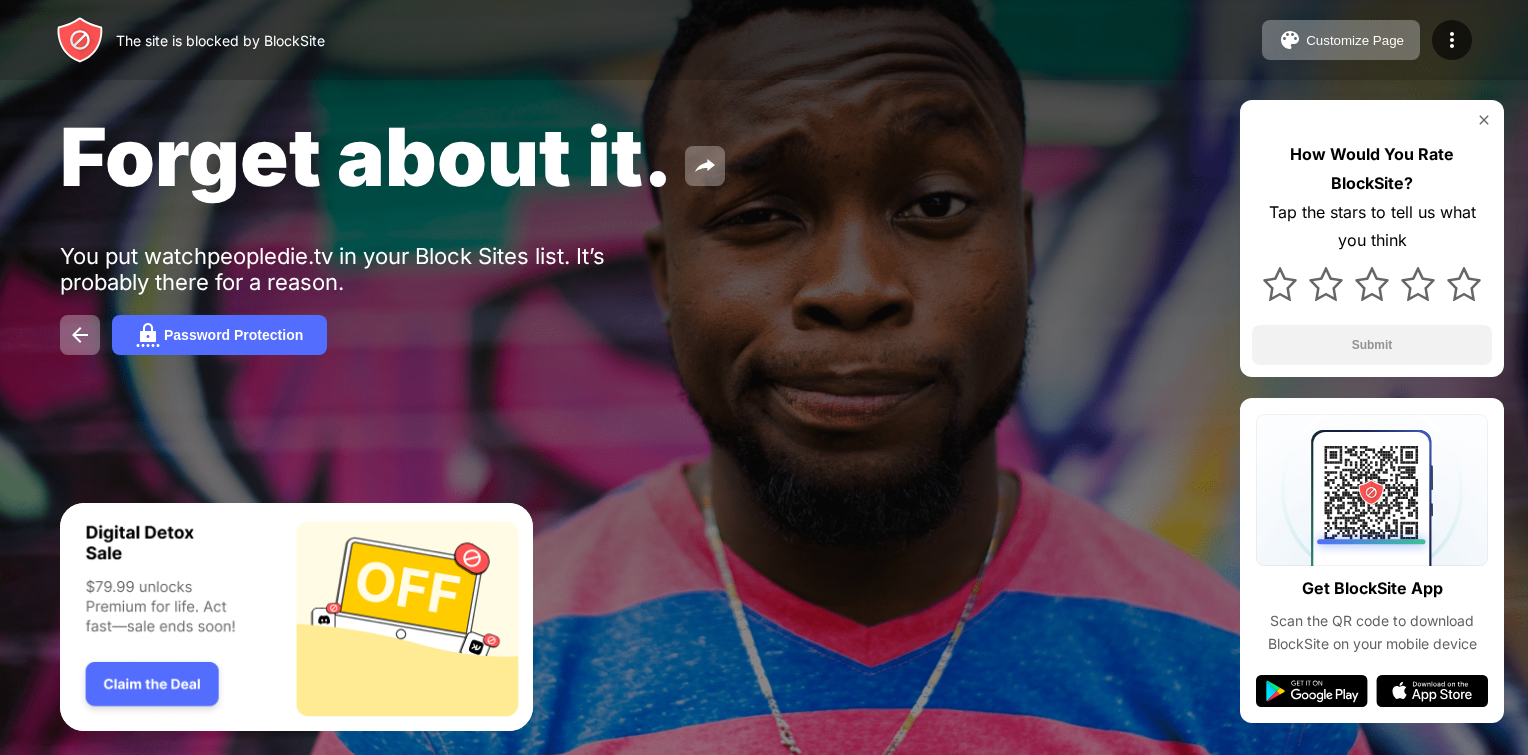 scroll, scrollTop: 0, scrollLeft: 0, axis: both 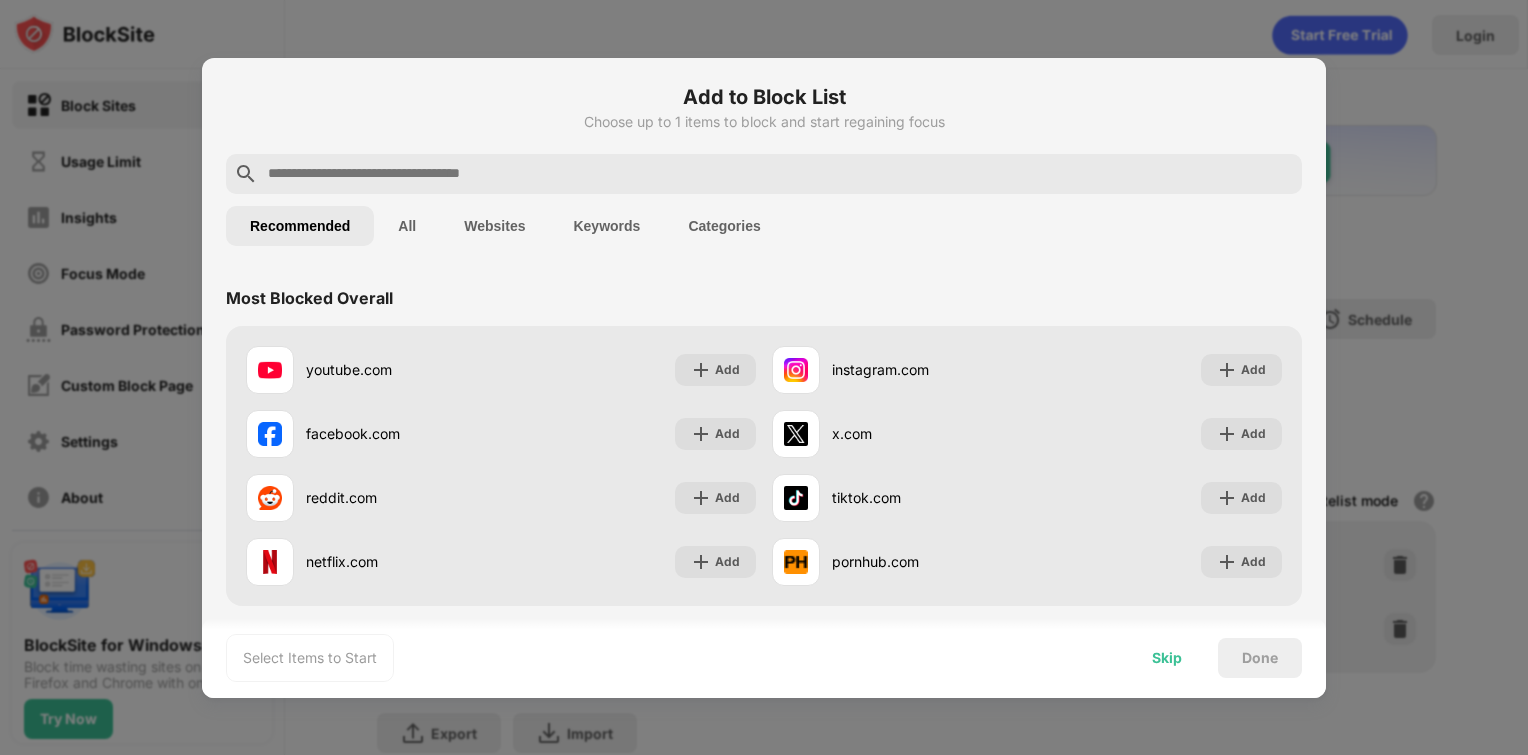 click on "Skip" at bounding box center [1167, 658] 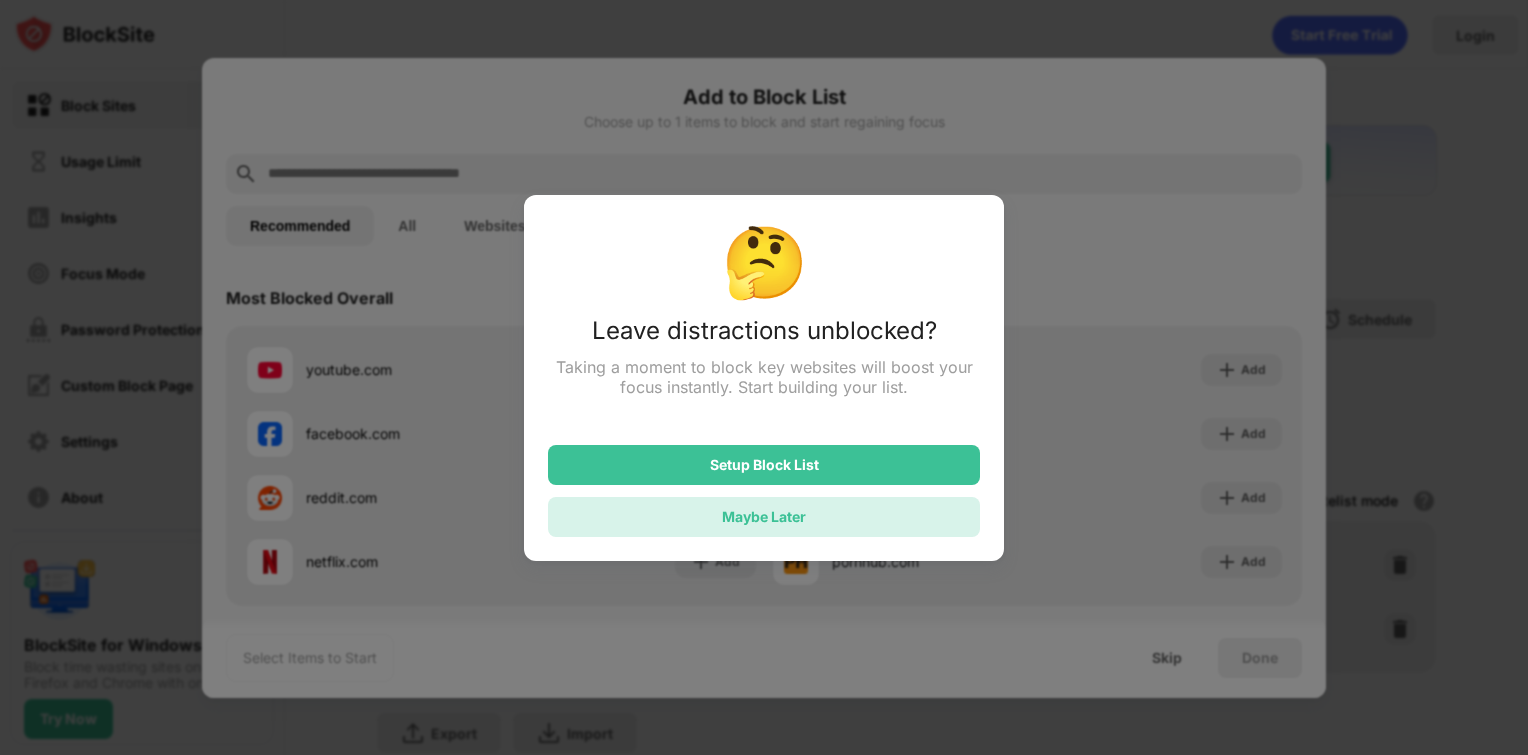 click on "Maybe Later" at bounding box center [764, 517] 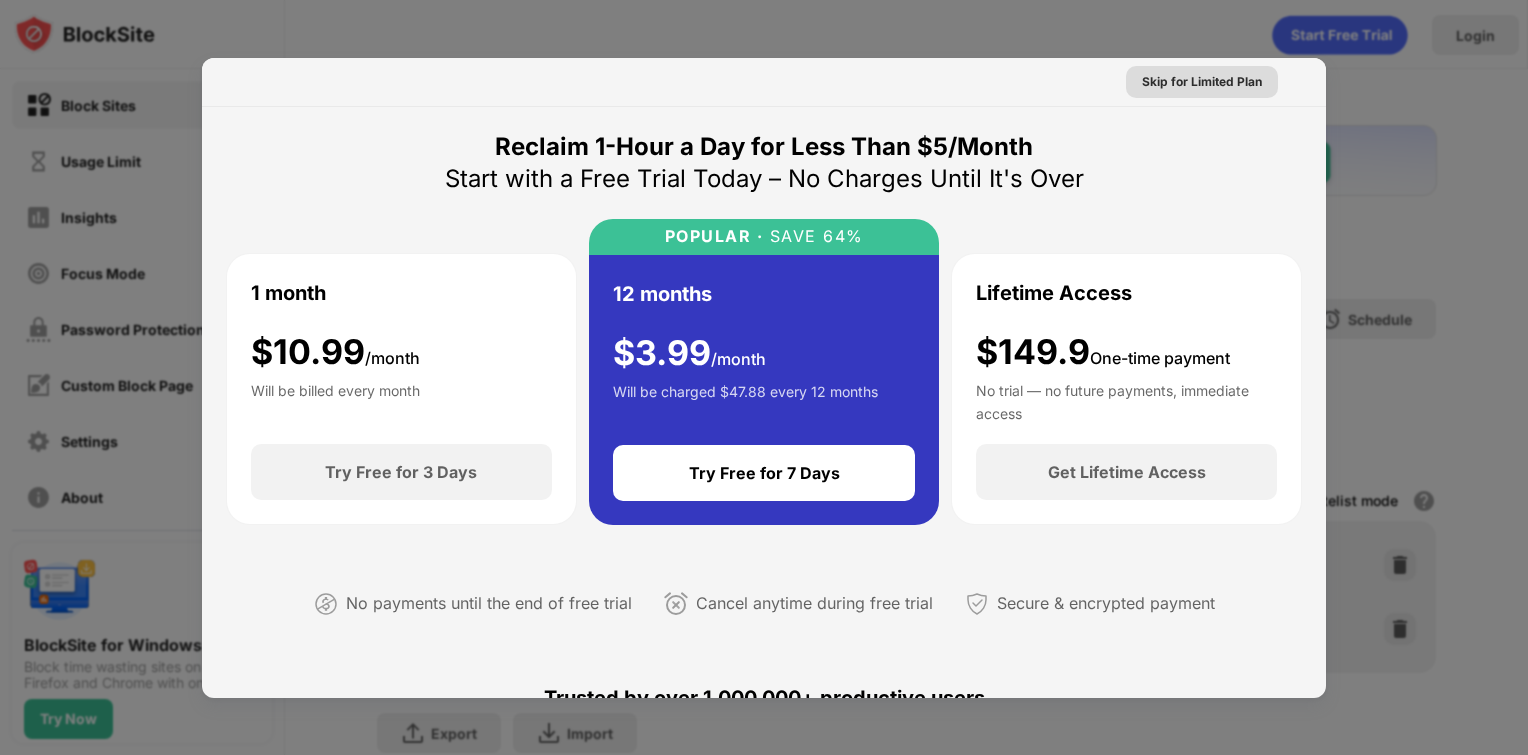 click on "Skip for Limited Plan" at bounding box center [1202, 82] 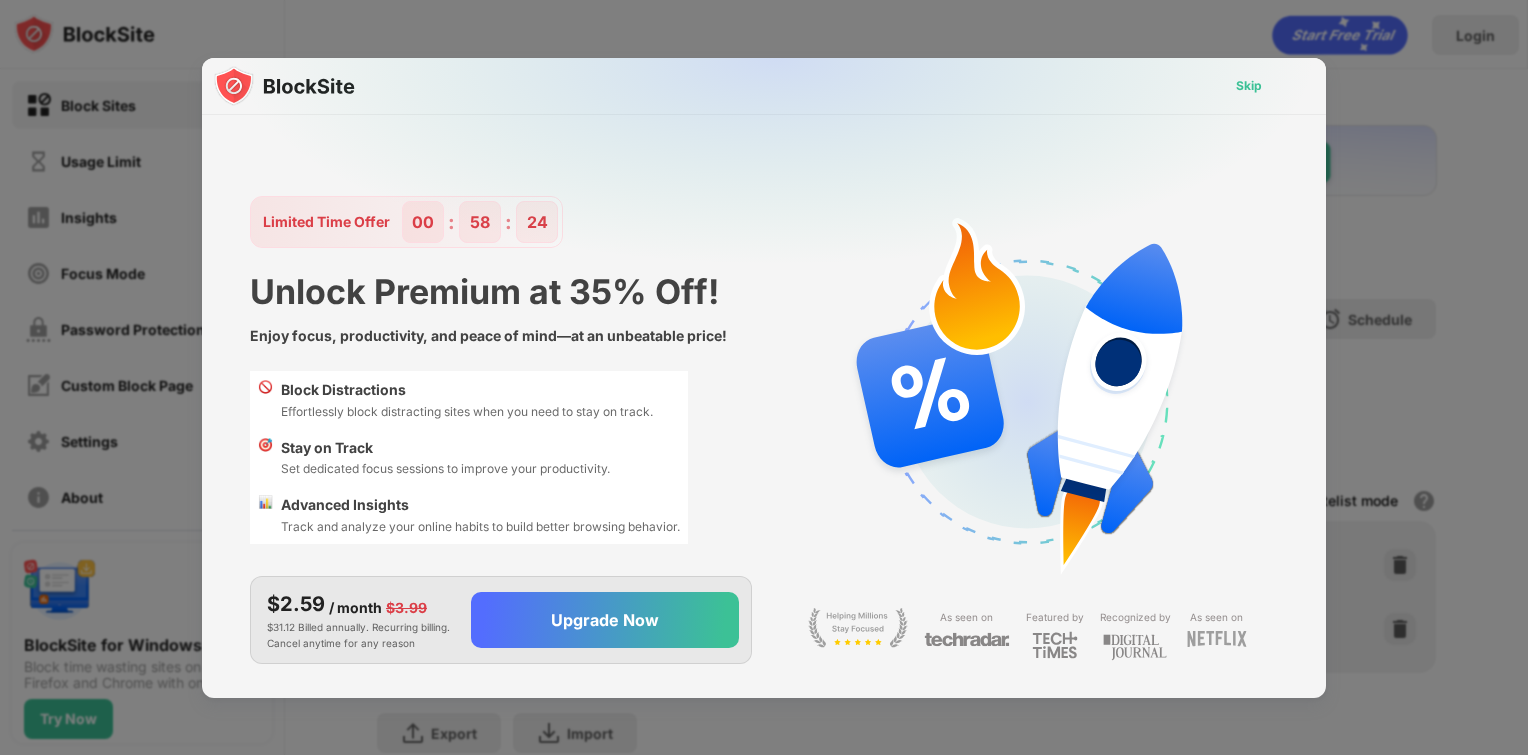 click on "Skip" at bounding box center (1249, 86) 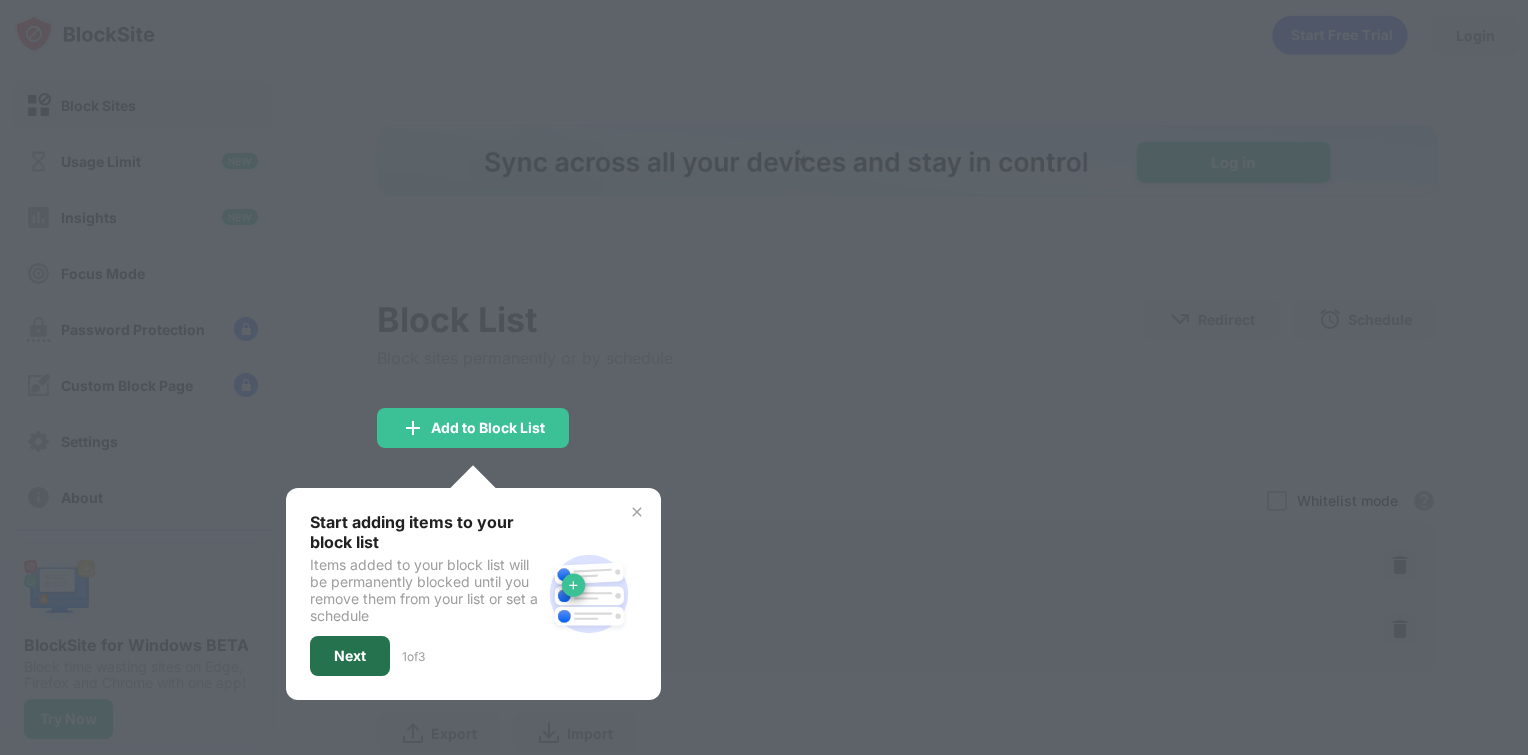 click on "Next" at bounding box center (350, 656) 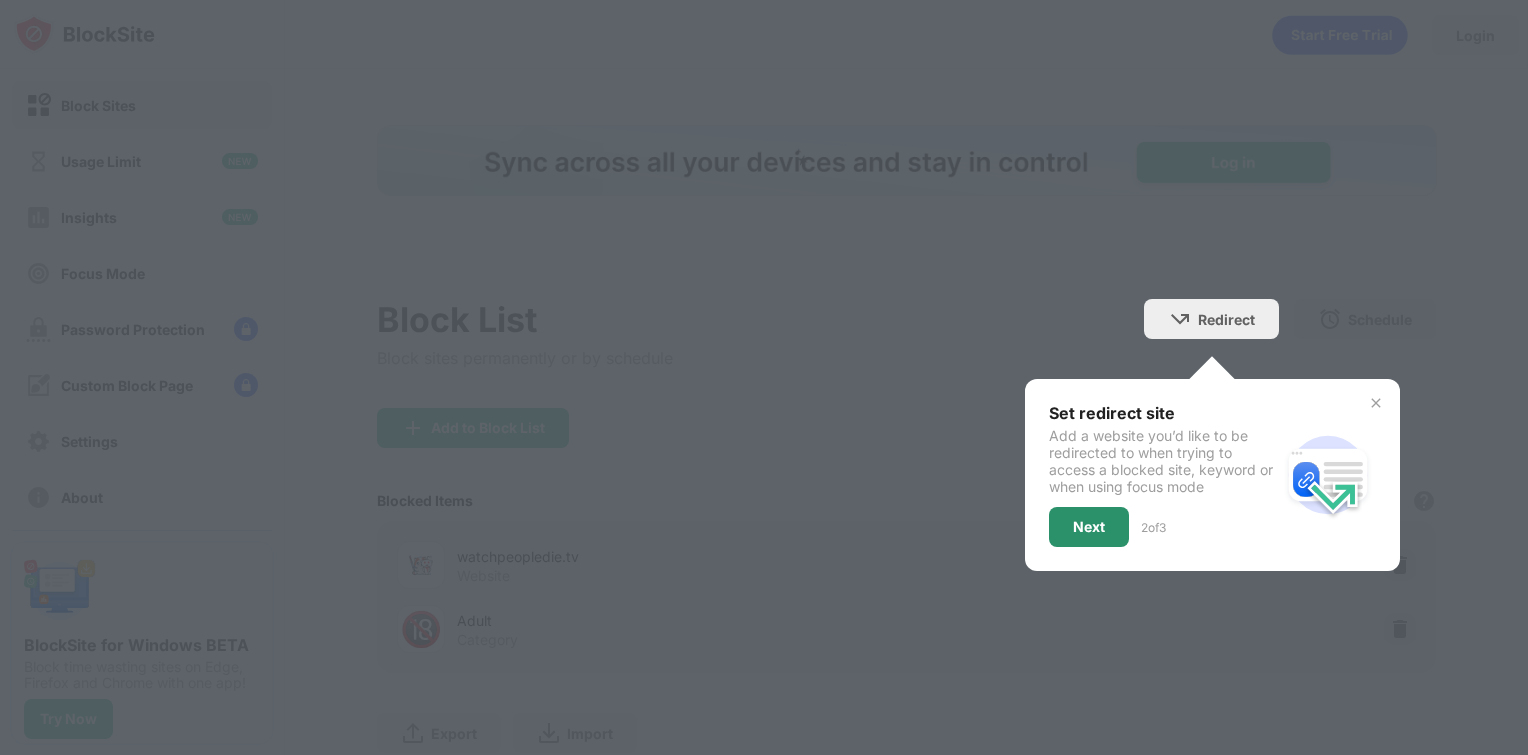 click on "Next" at bounding box center (1089, 527) 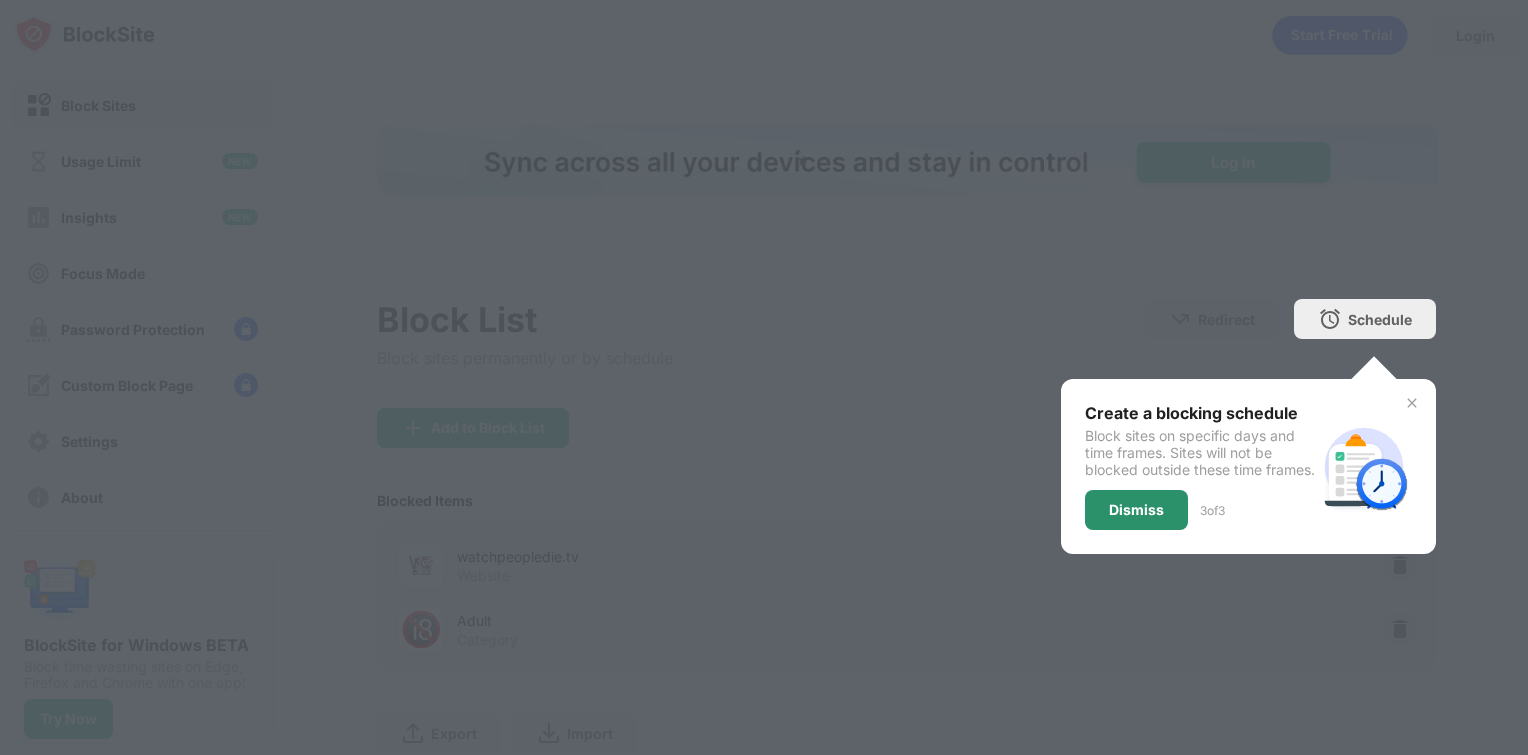 click on "Dismiss" at bounding box center (1136, 510) 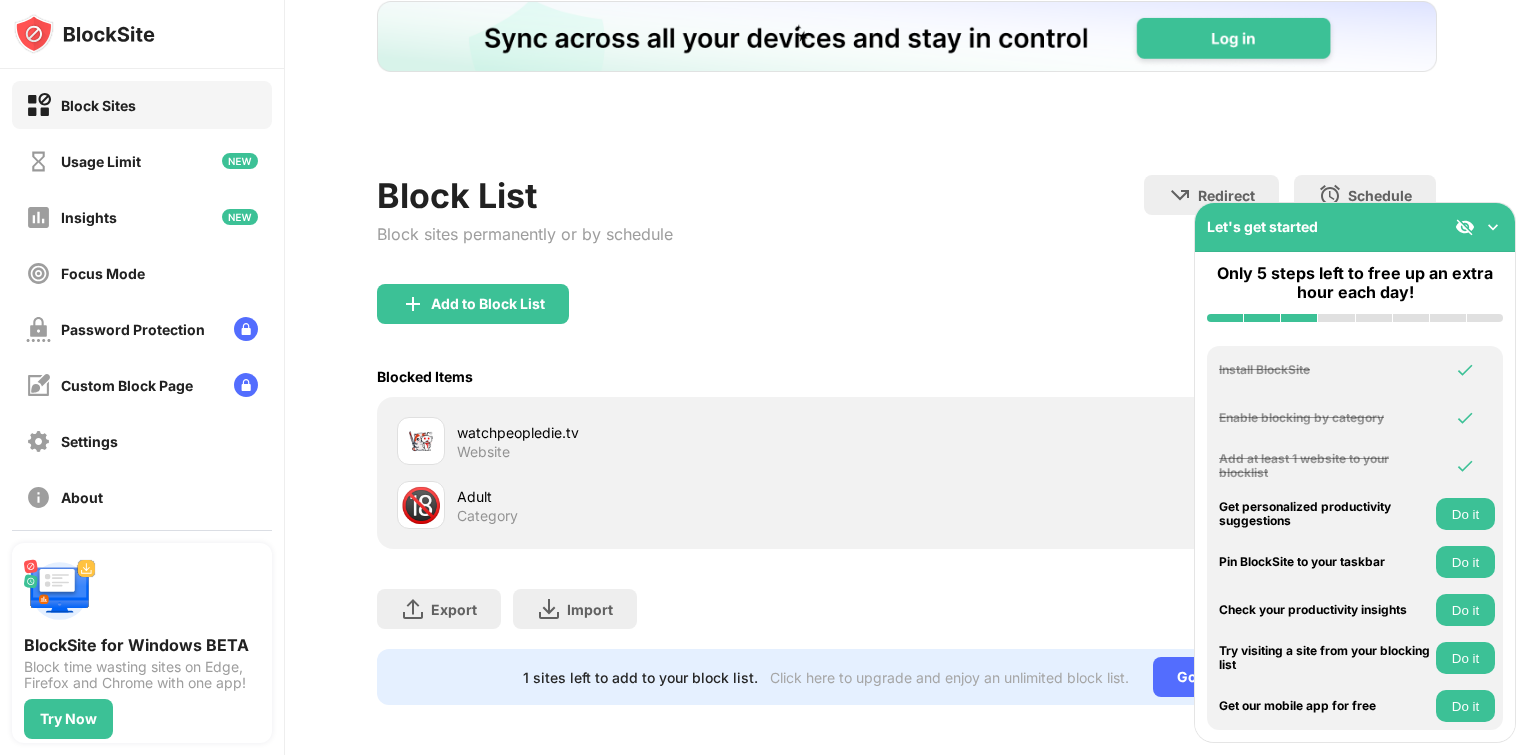 scroll, scrollTop: 144, scrollLeft: 0, axis: vertical 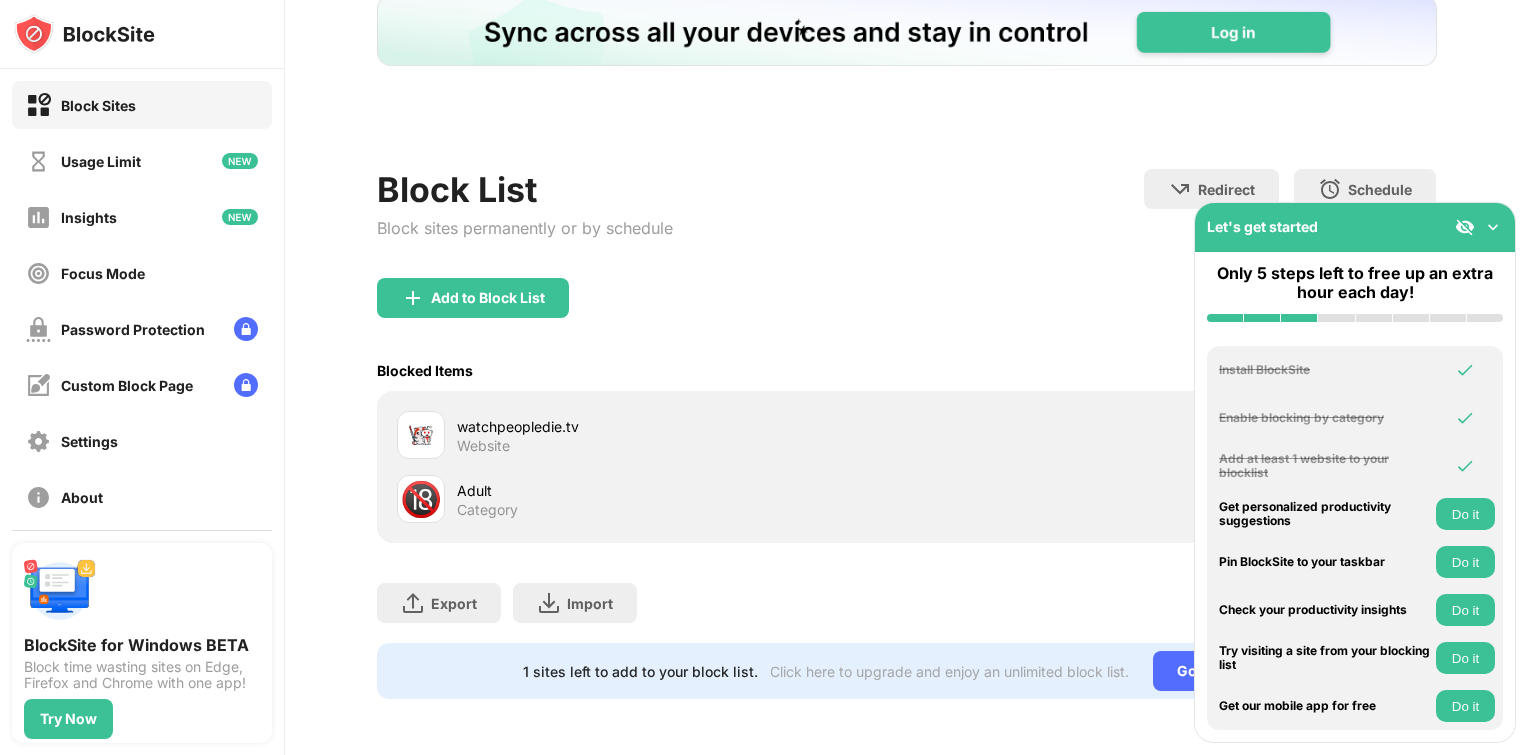 click on "Let's get started" at bounding box center [1355, 227] 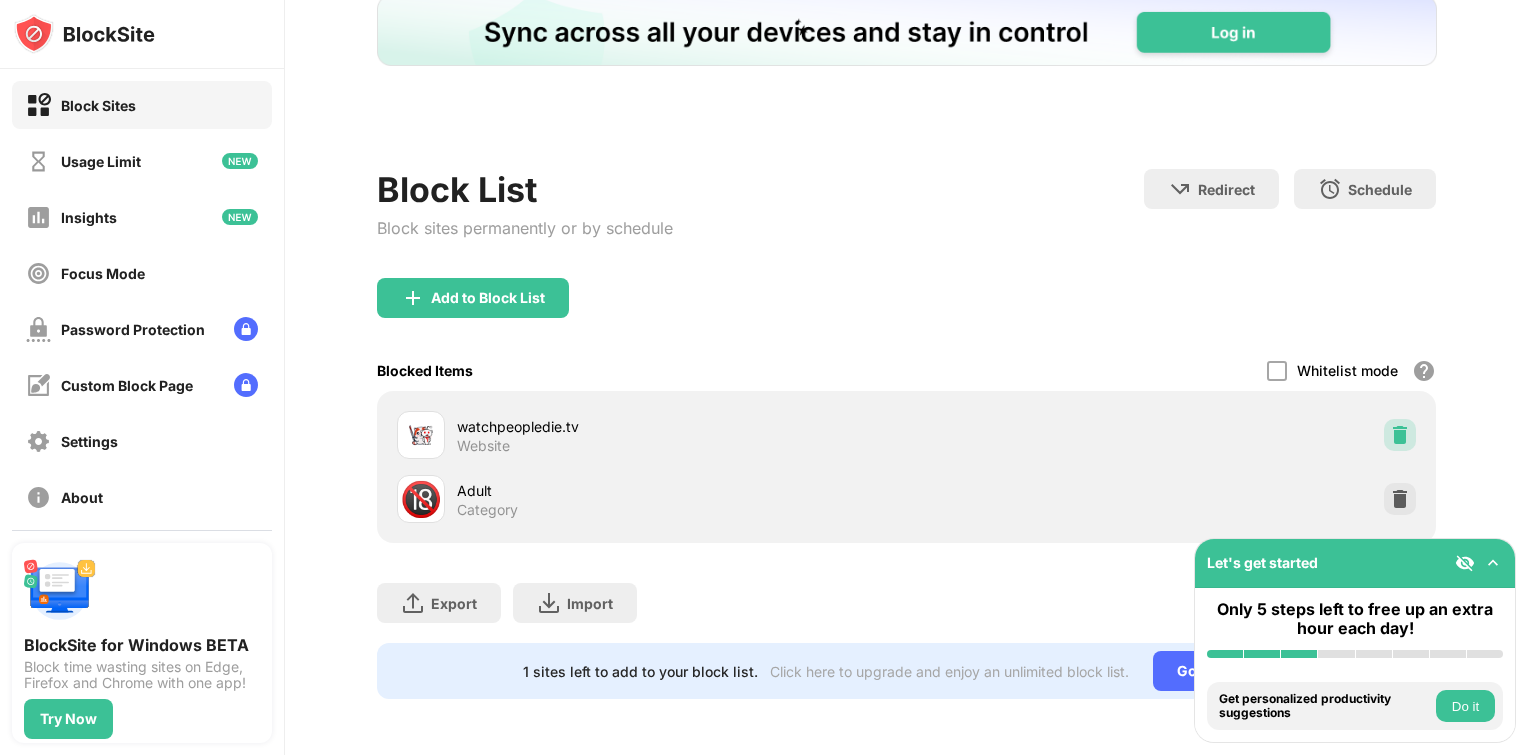 click at bounding box center [1400, 435] 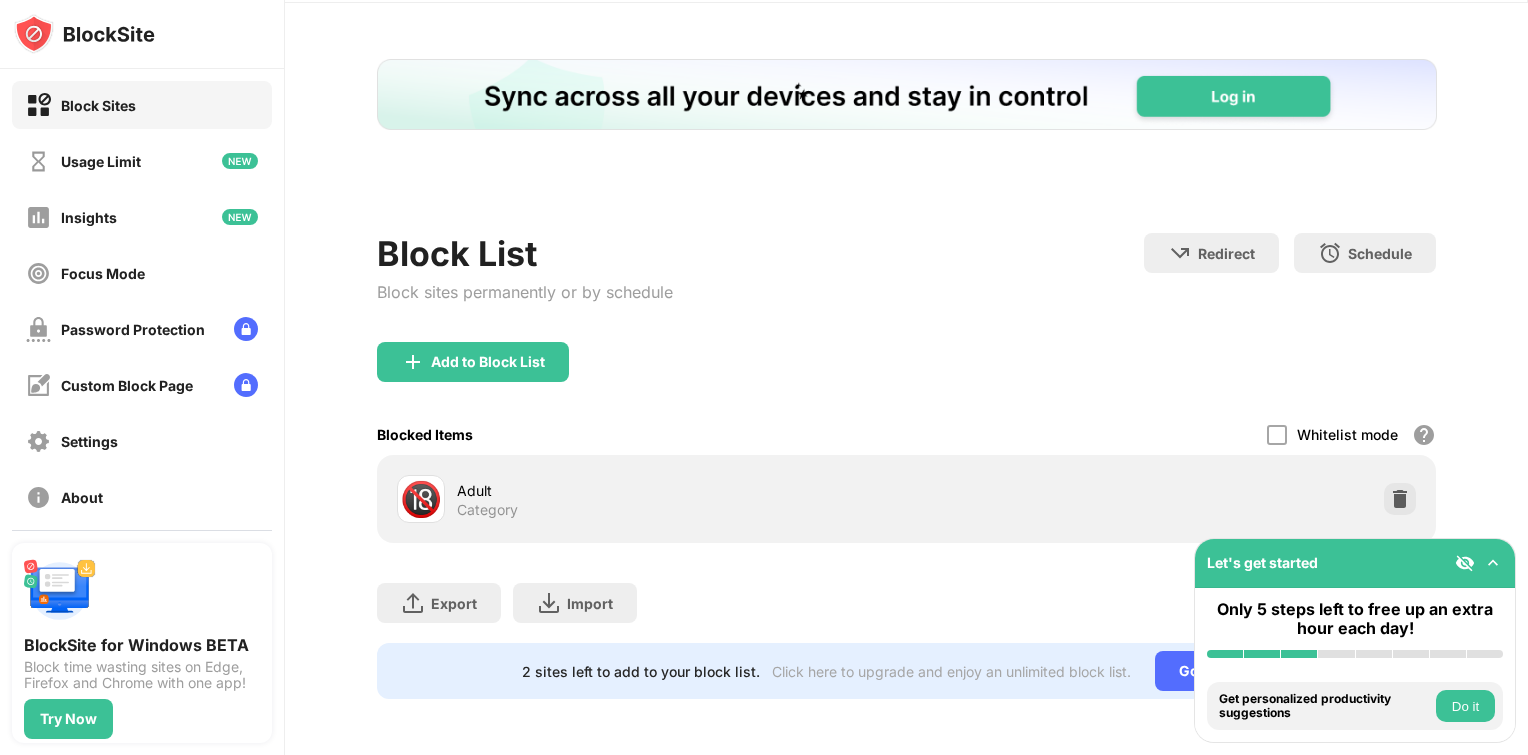 click at bounding box center [1493, 563] 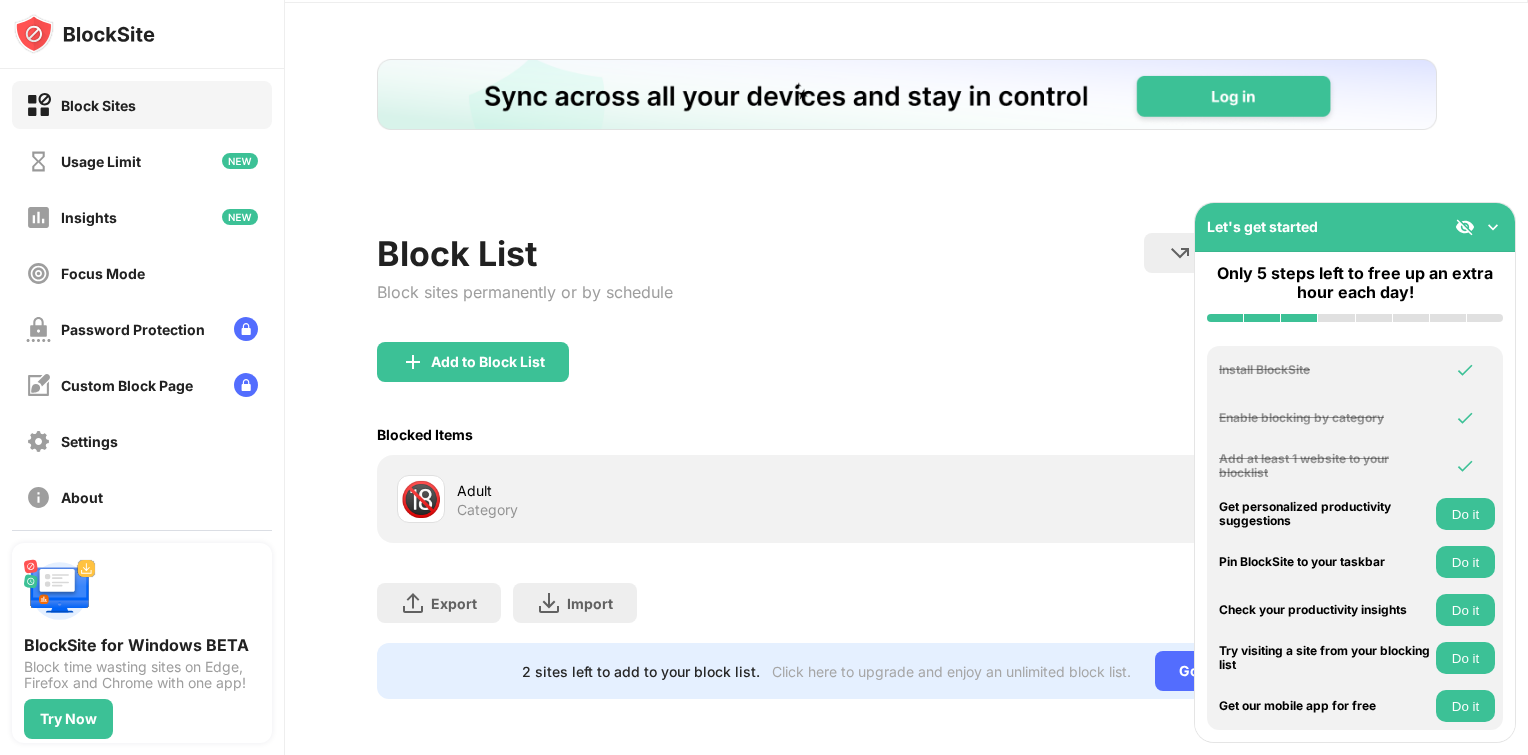 click at bounding box center [1493, 227] 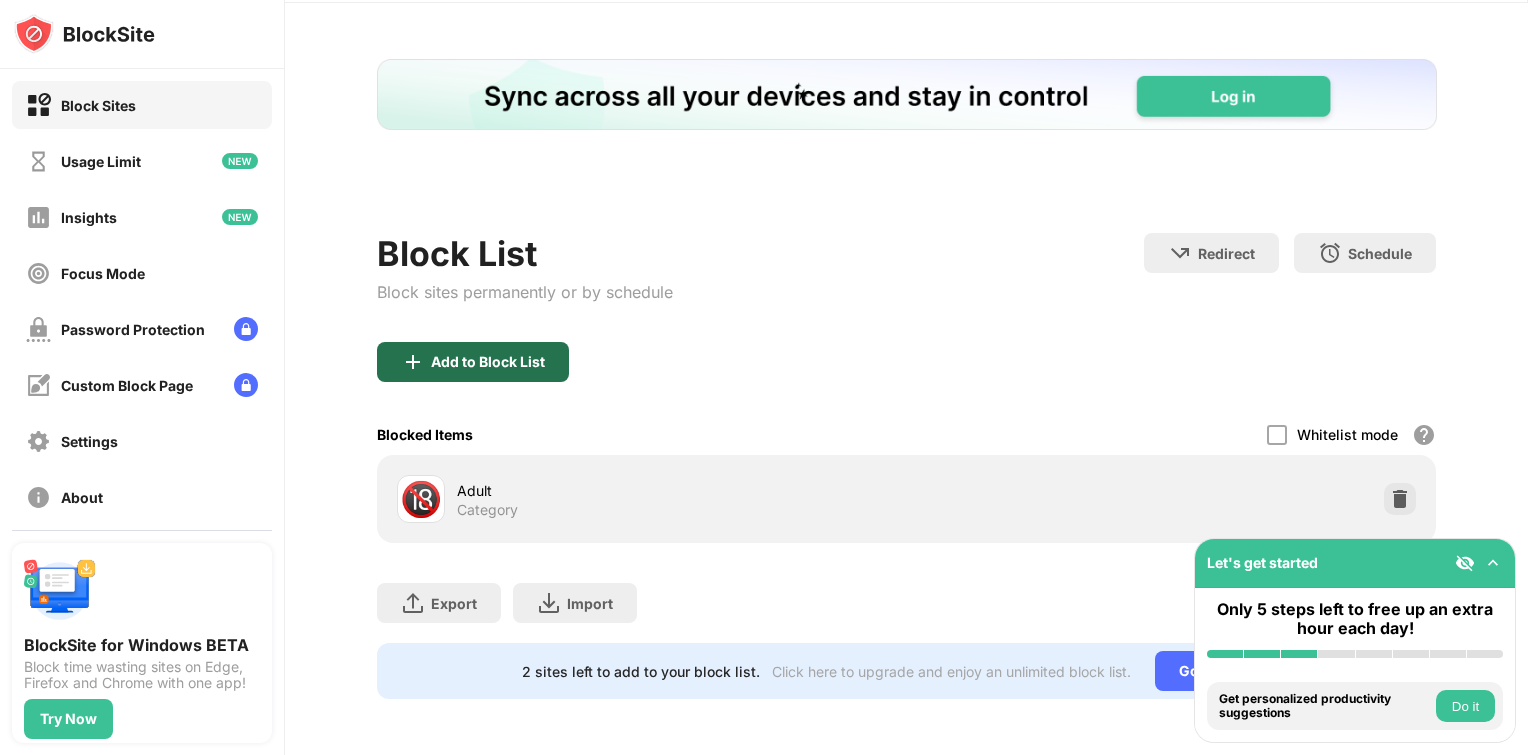 click on "Add to Block List" at bounding box center (488, 362) 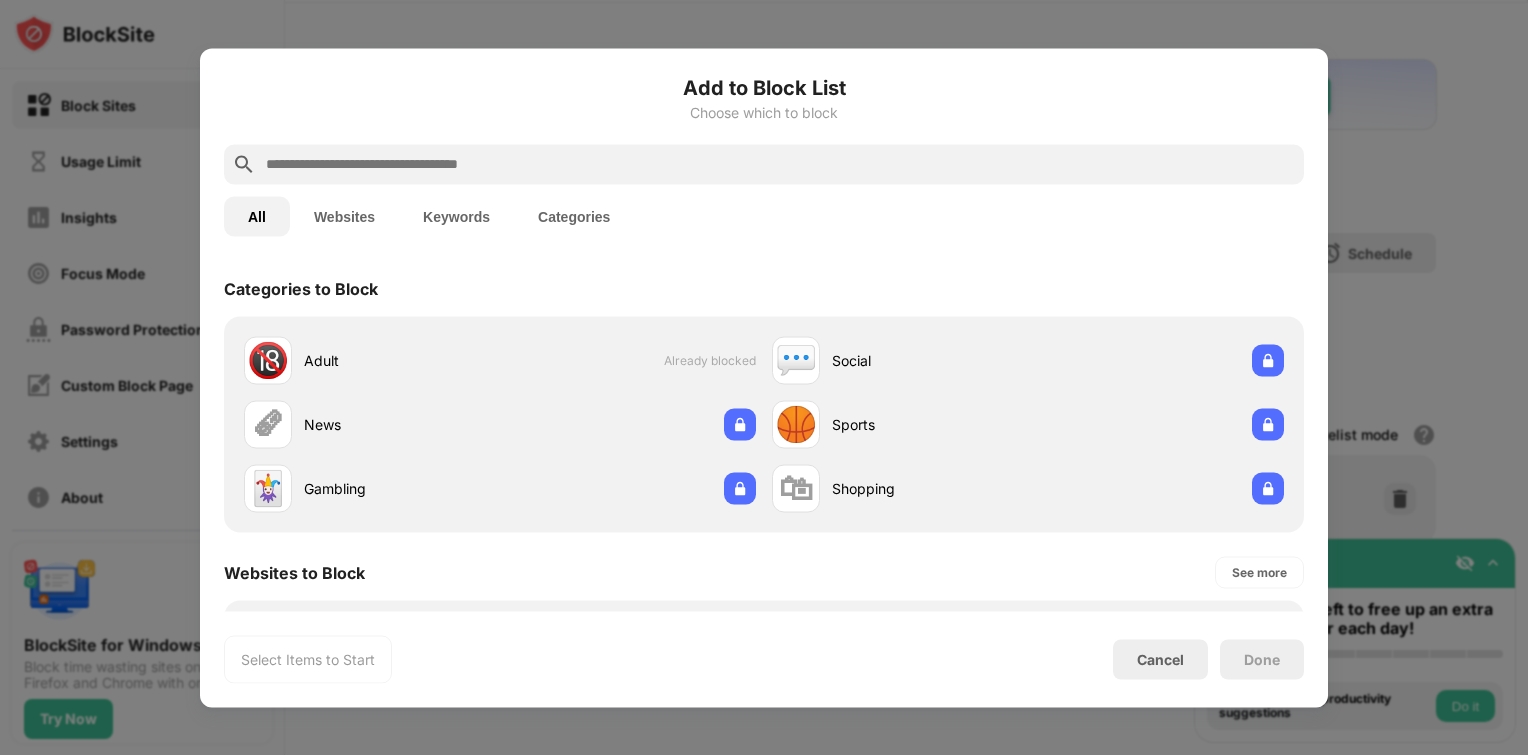 click at bounding box center [780, 164] 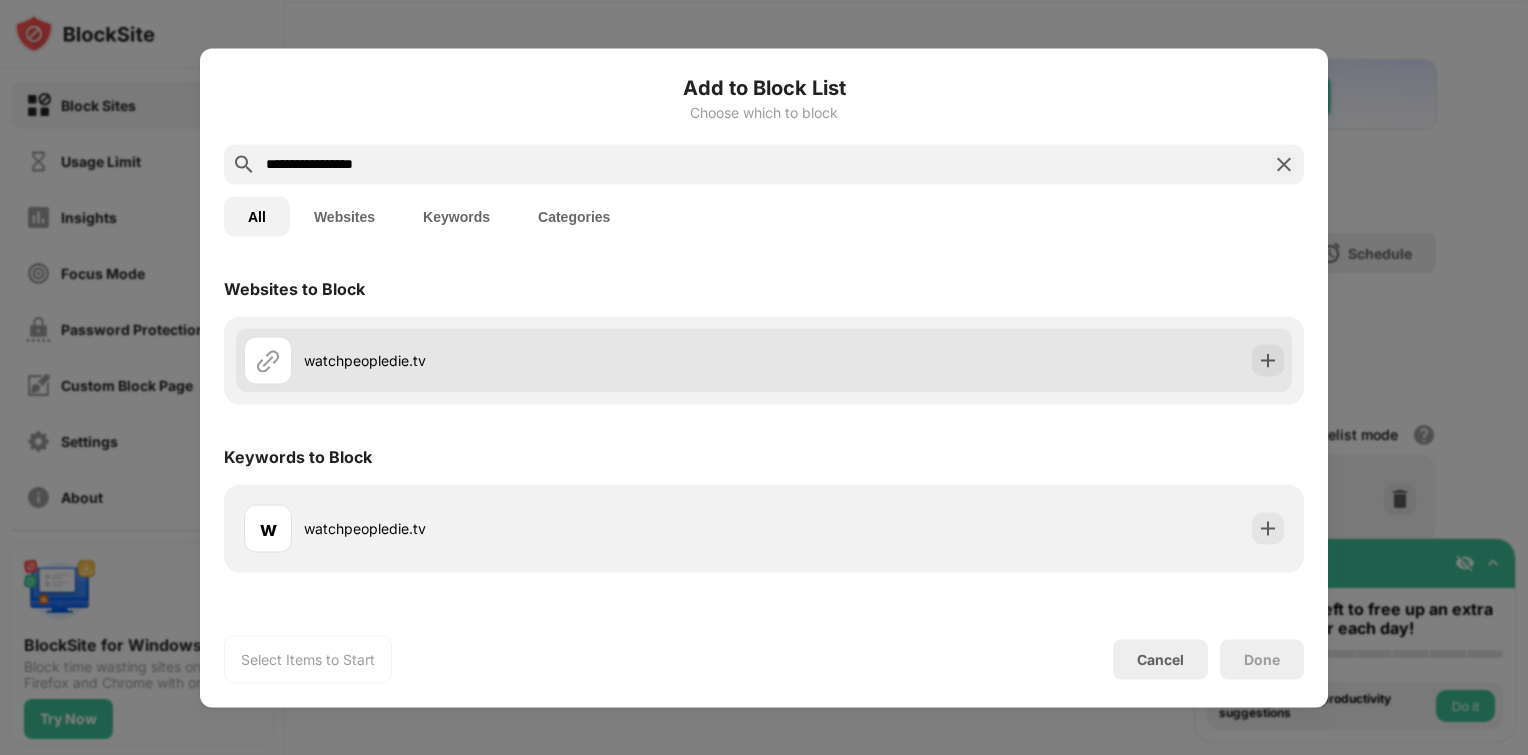 type on "**********" 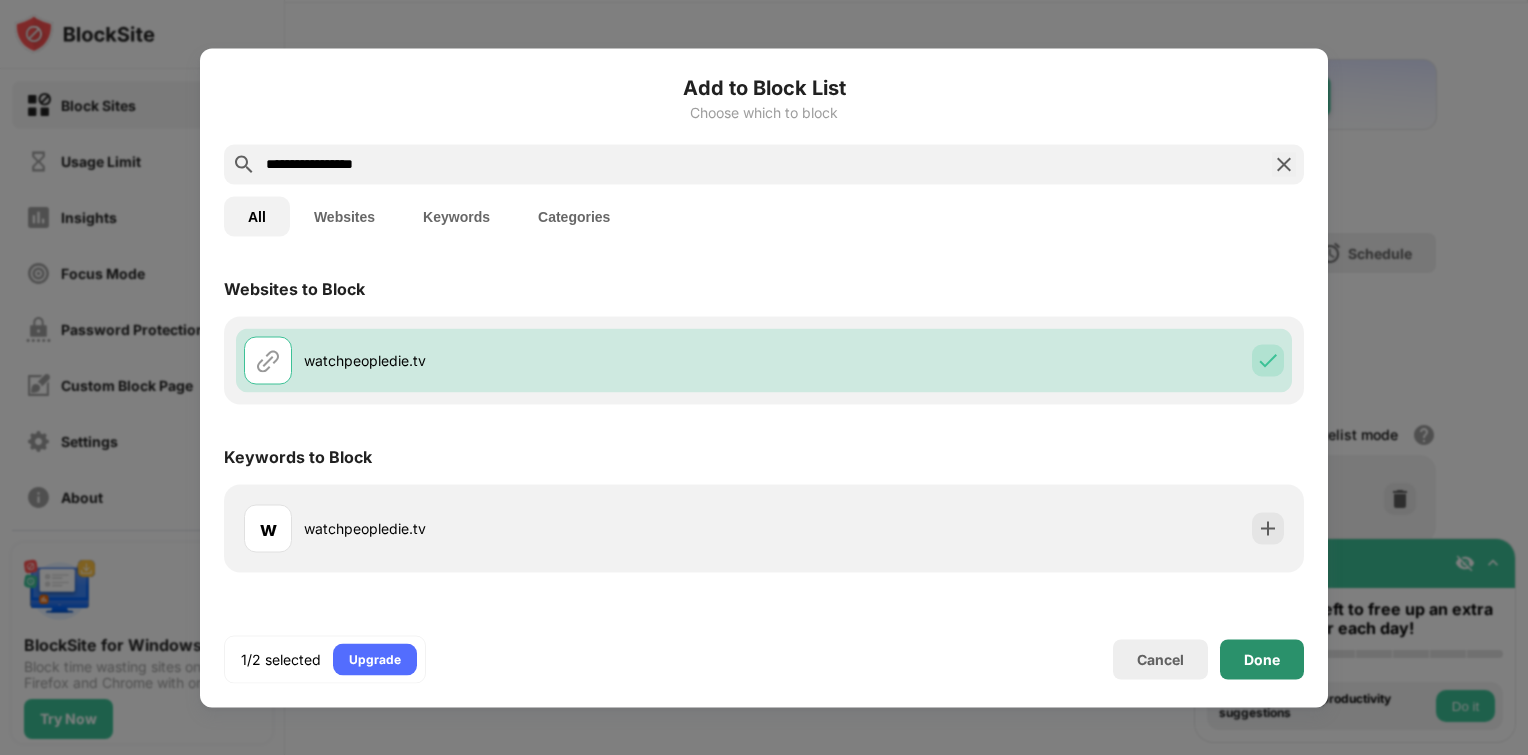 click on "Done" at bounding box center (1262, 659) 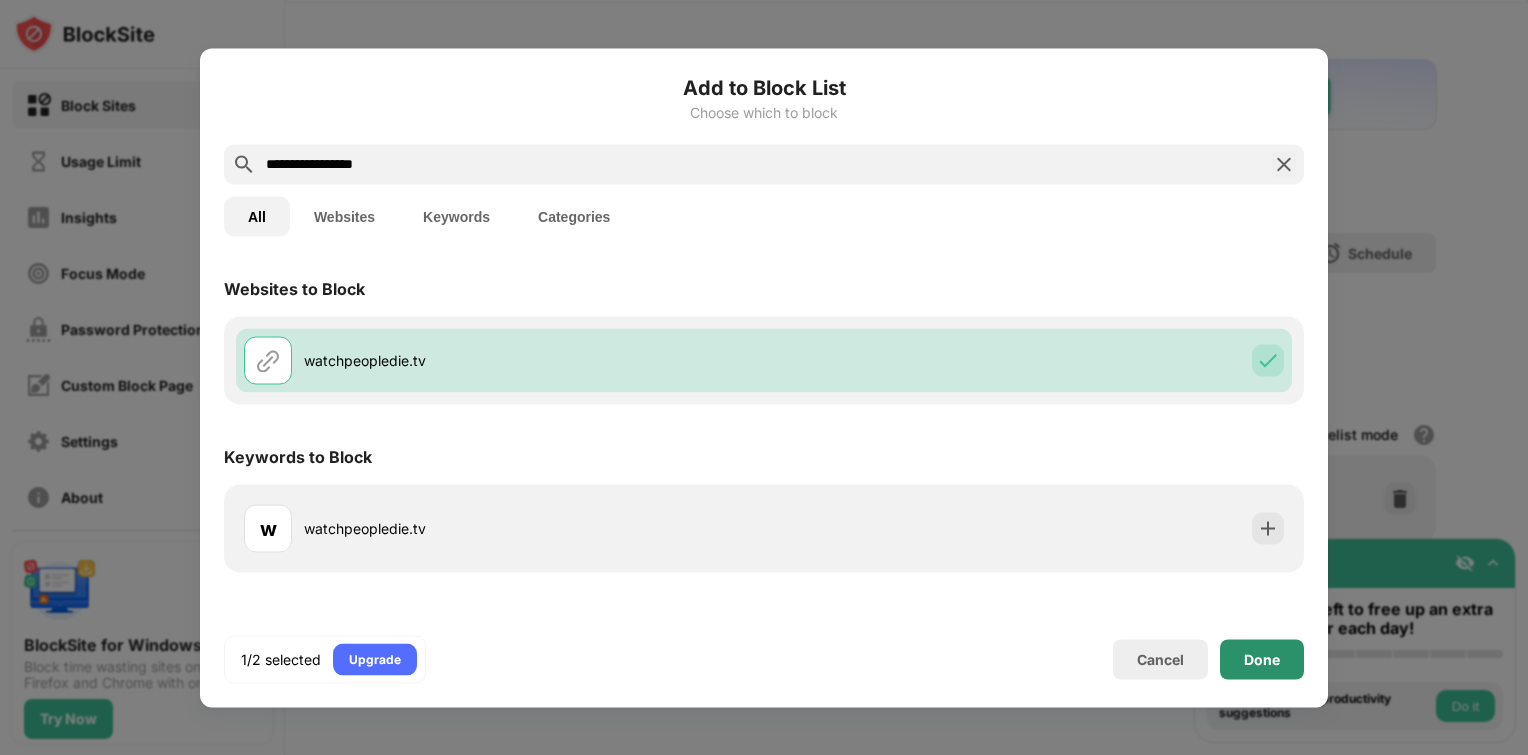 scroll, scrollTop: 144, scrollLeft: 0, axis: vertical 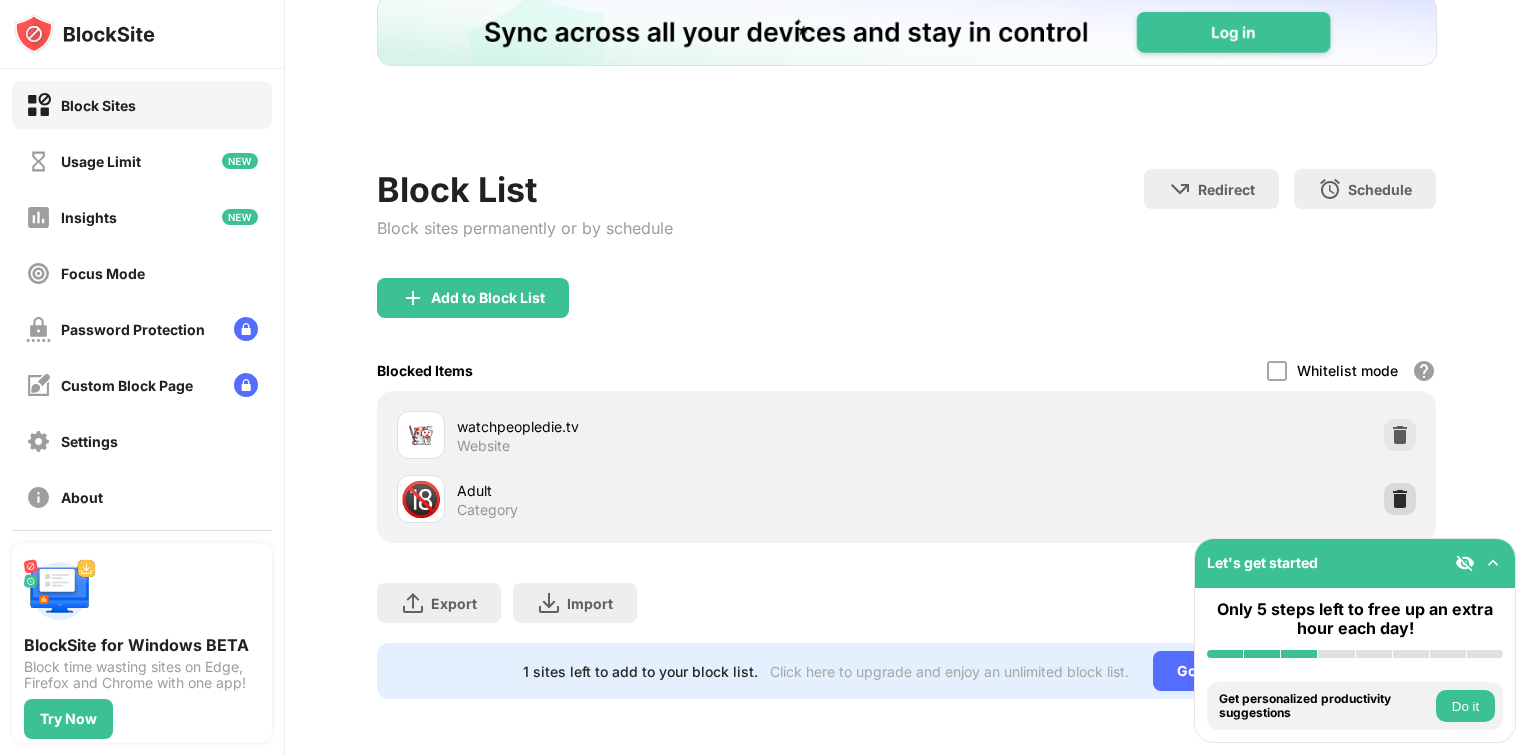 click at bounding box center [1400, 499] 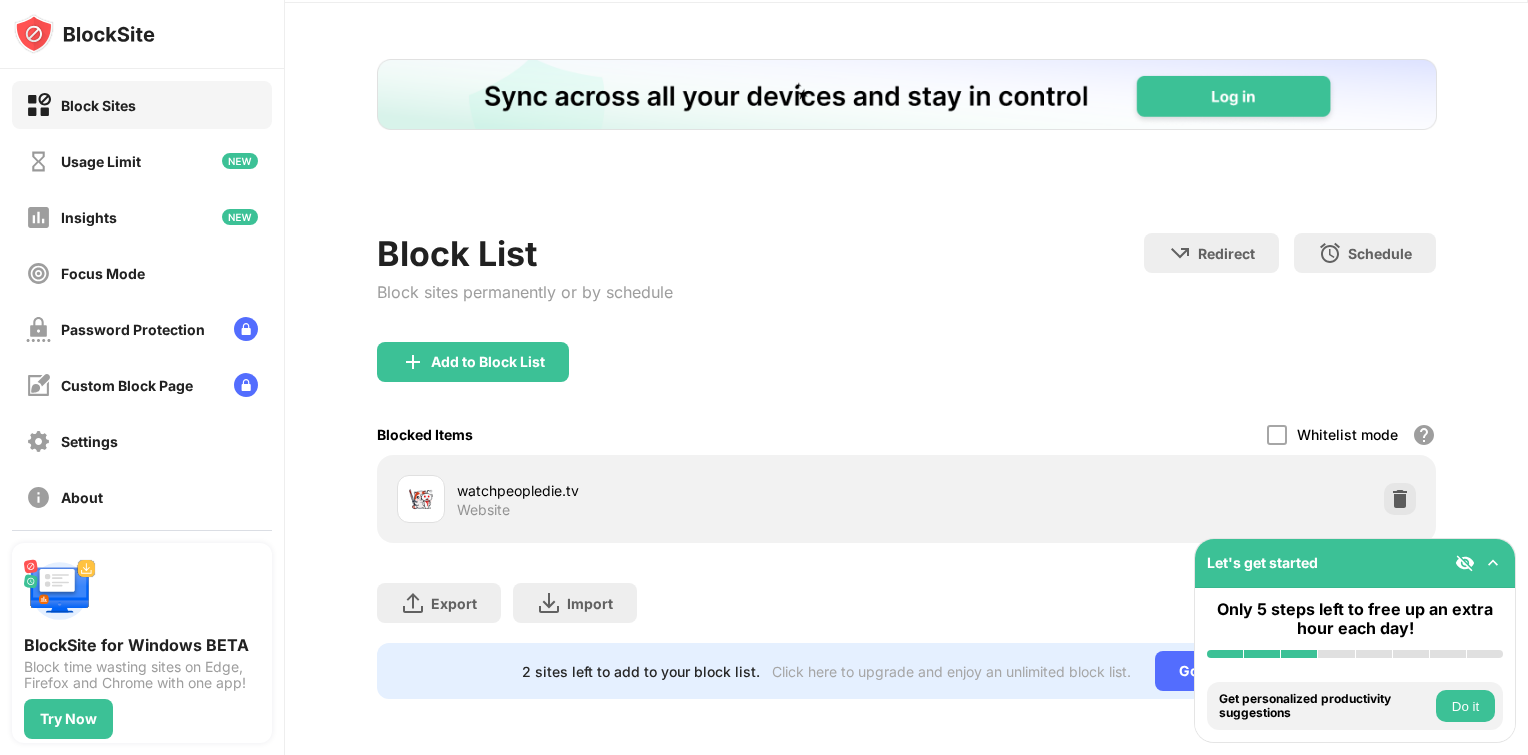scroll, scrollTop: 80, scrollLeft: 0, axis: vertical 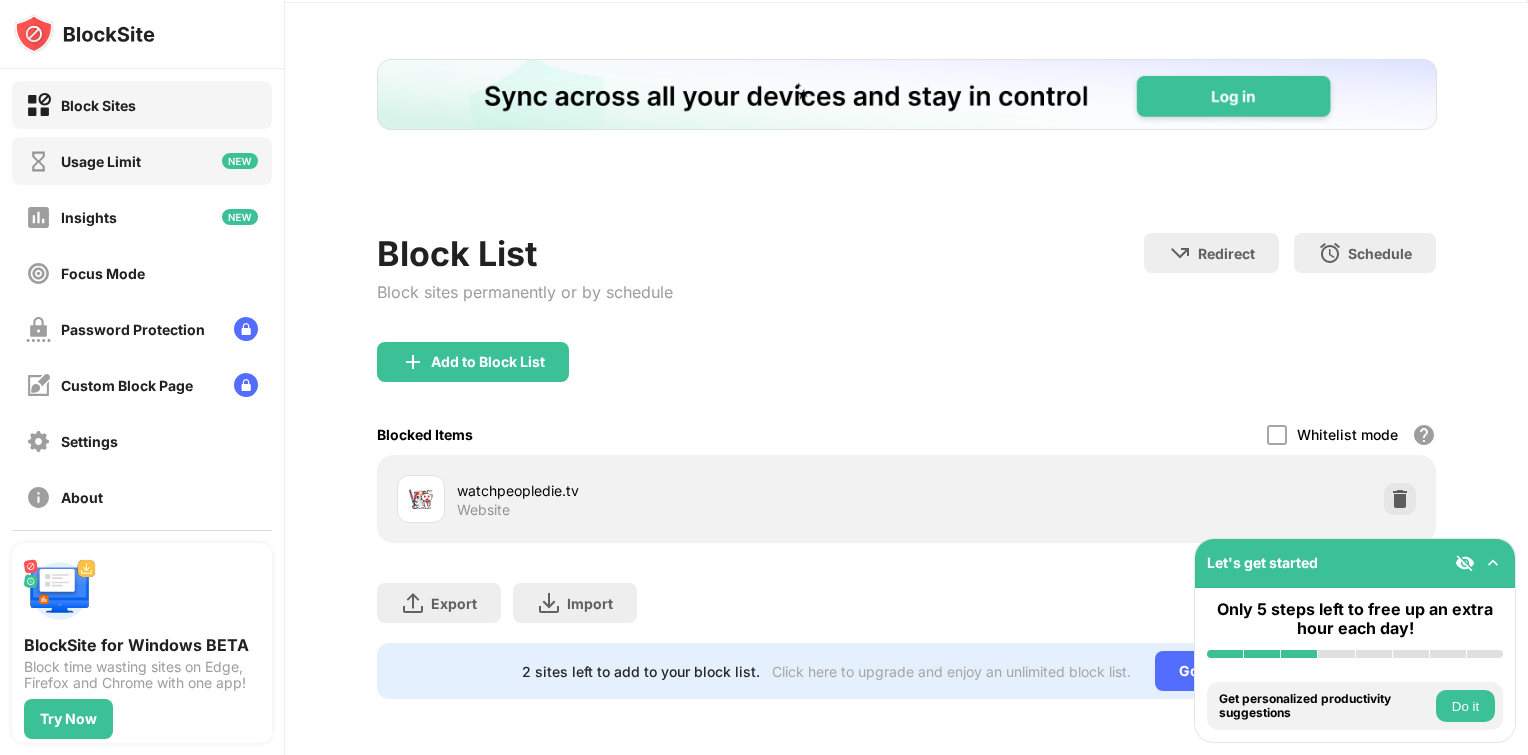 click on "Usage Limit" at bounding box center [101, 161] 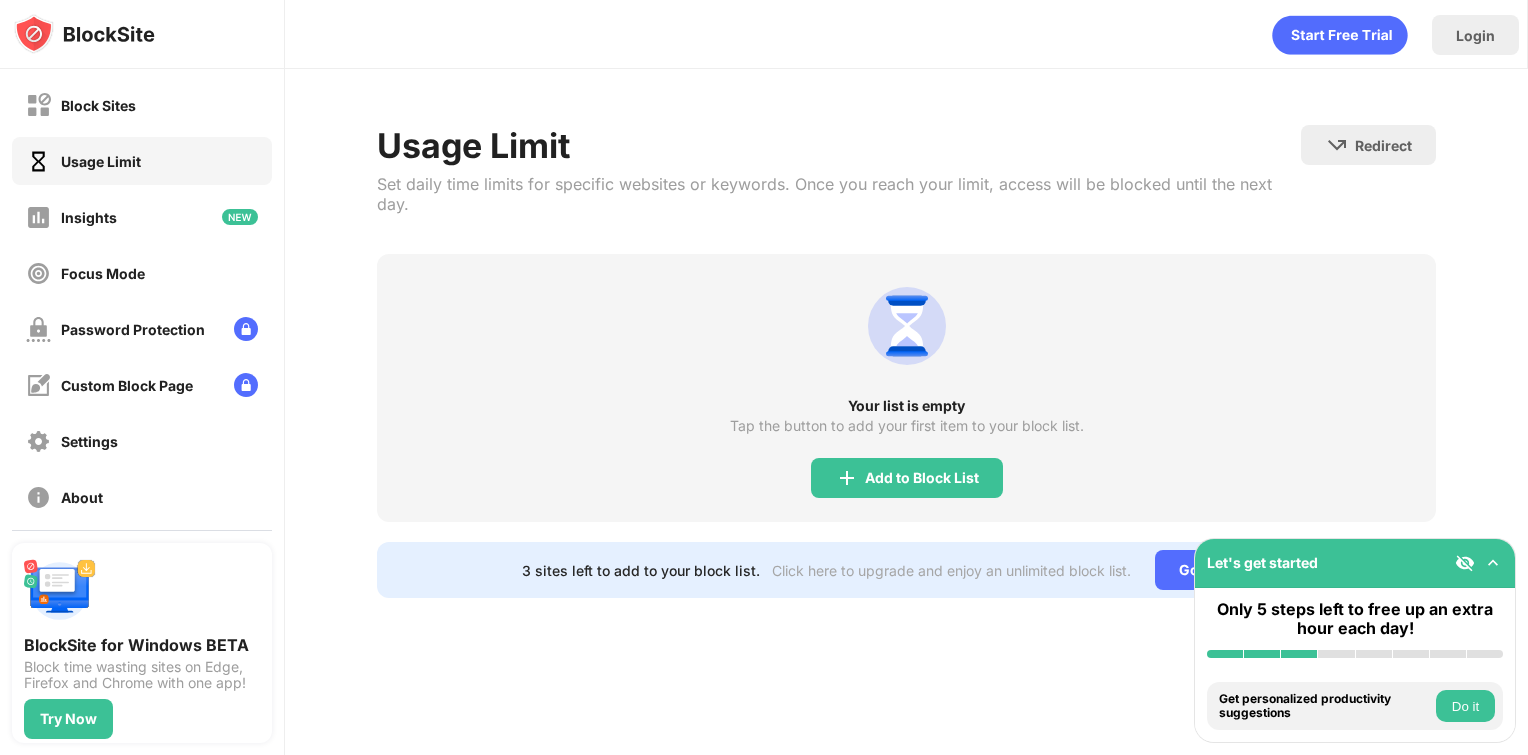 scroll, scrollTop: 0, scrollLeft: 0, axis: both 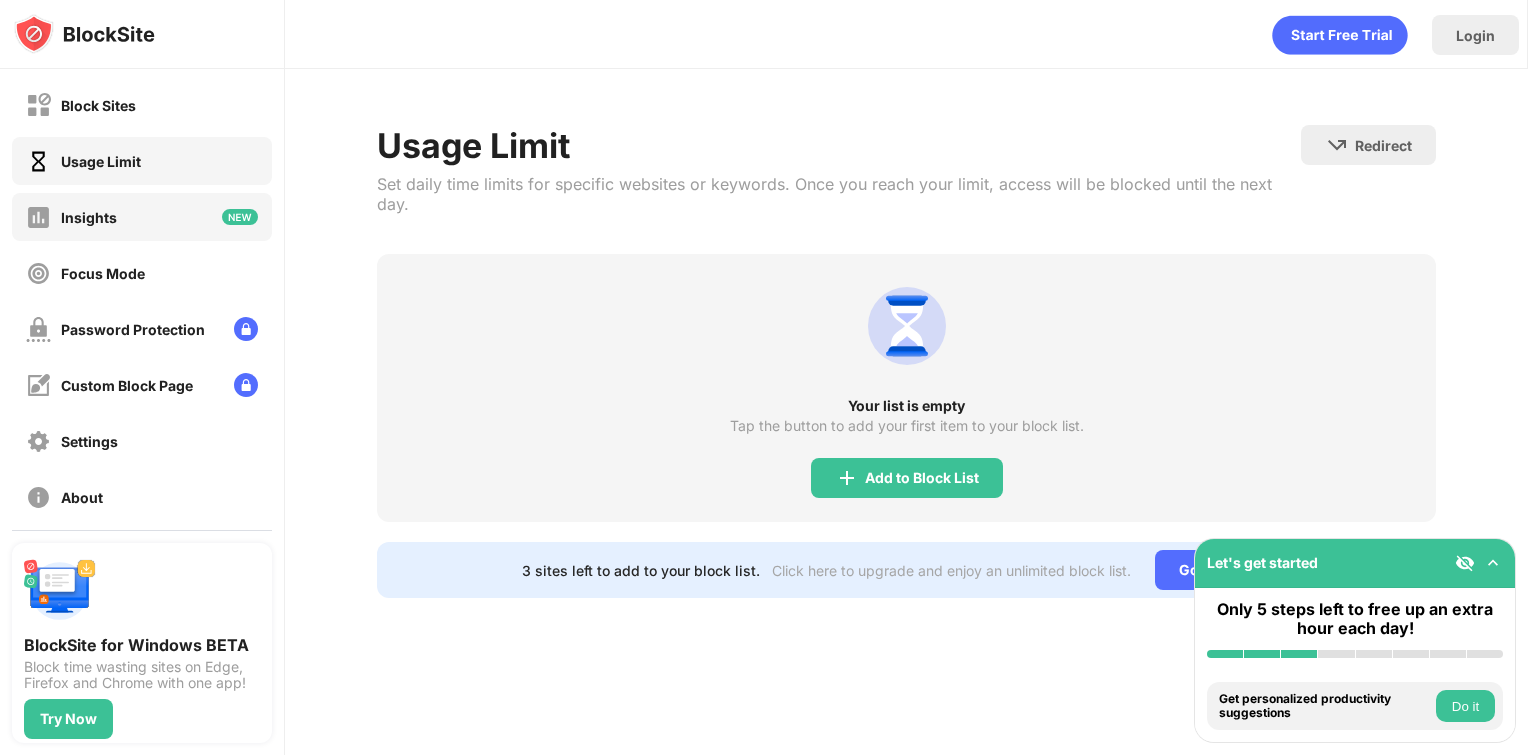 click on "Insights" at bounding box center [89, 217] 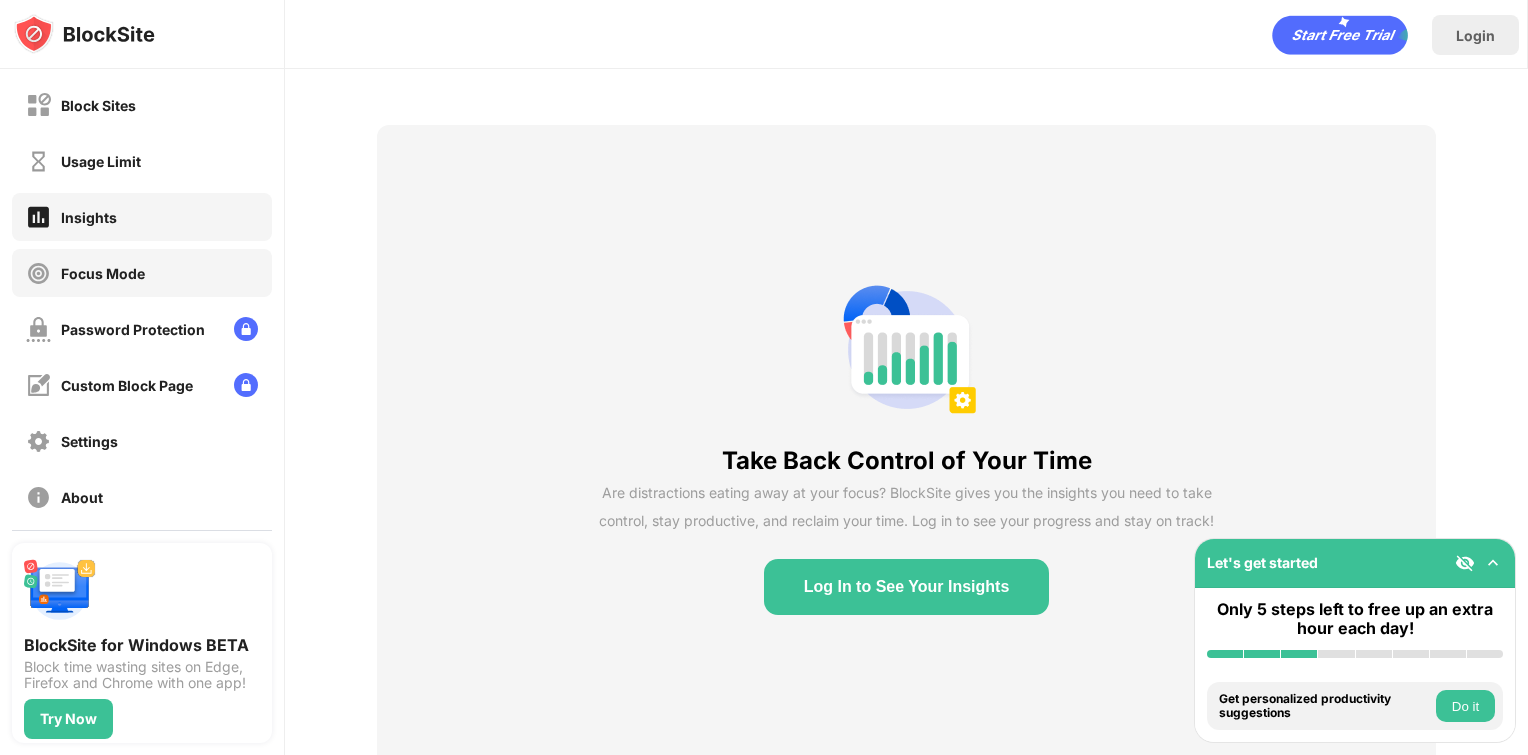 click on "Focus Mode" at bounding box center (85, 273) 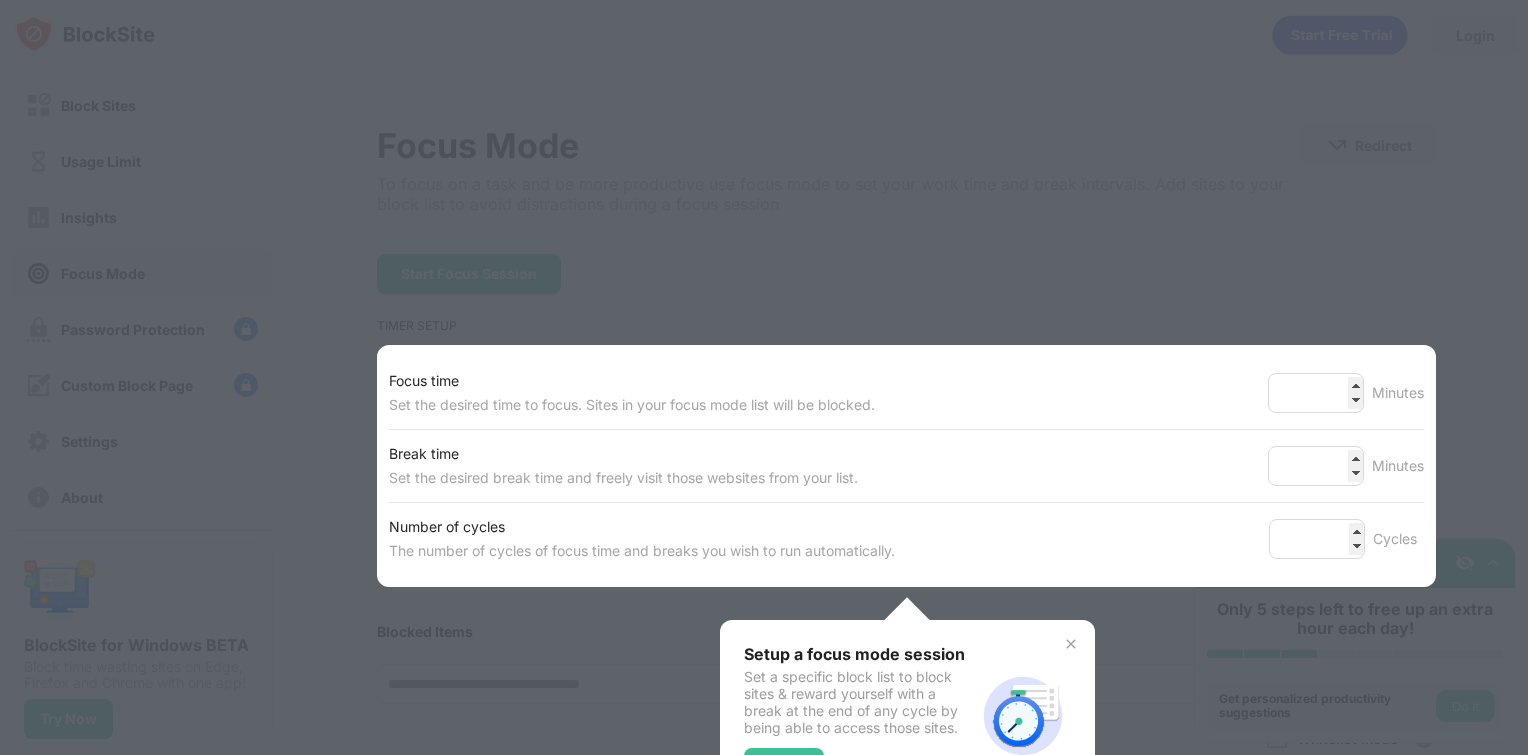 click at bounding box center [764, 377] 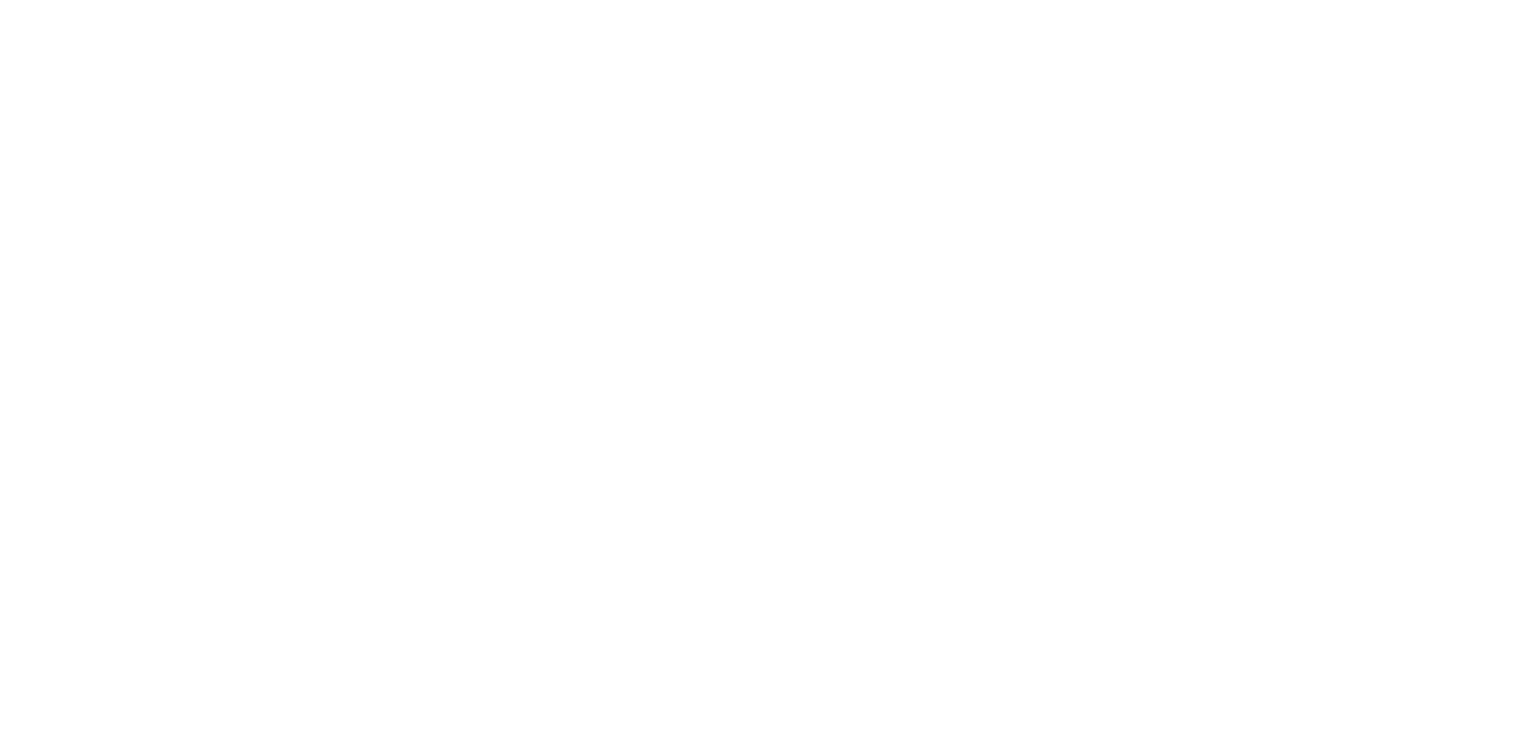 scroll, scrollTop: 0, scrollLeft: 0, axis: both 